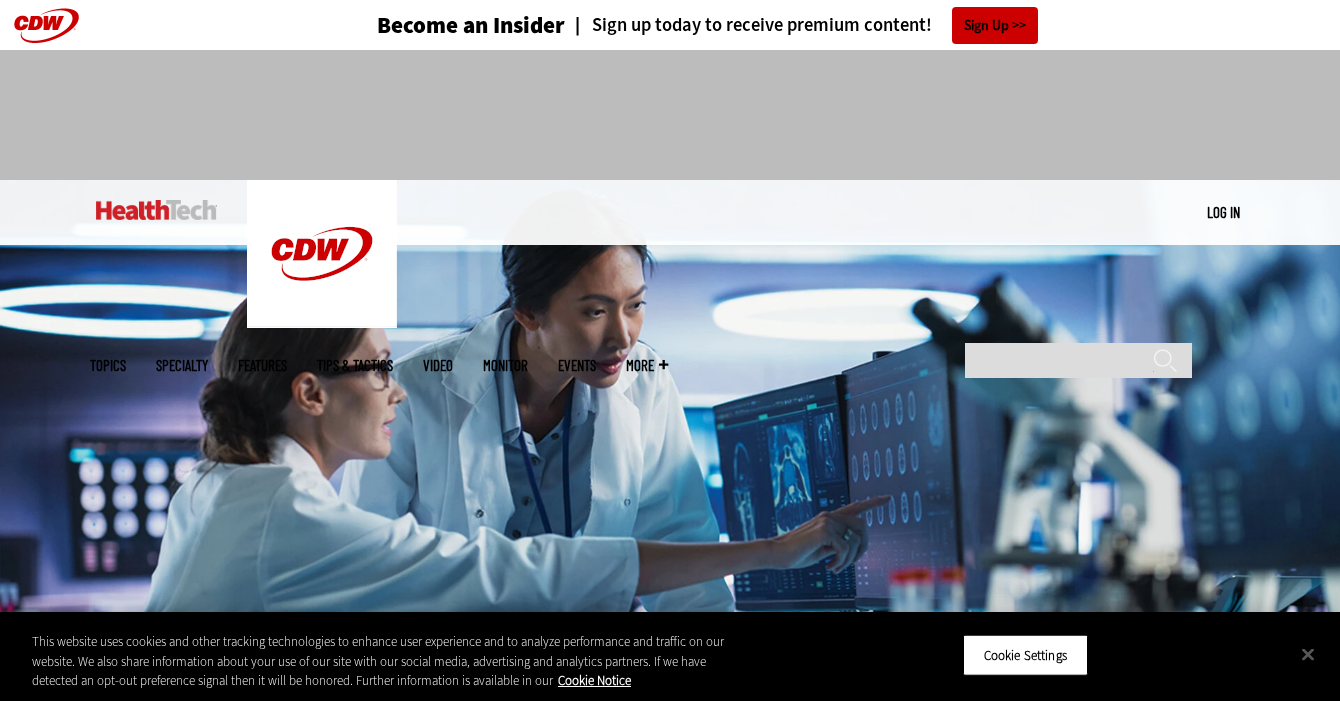 scroll, scrollTop: 0, scrollLeft: 0, axis: both 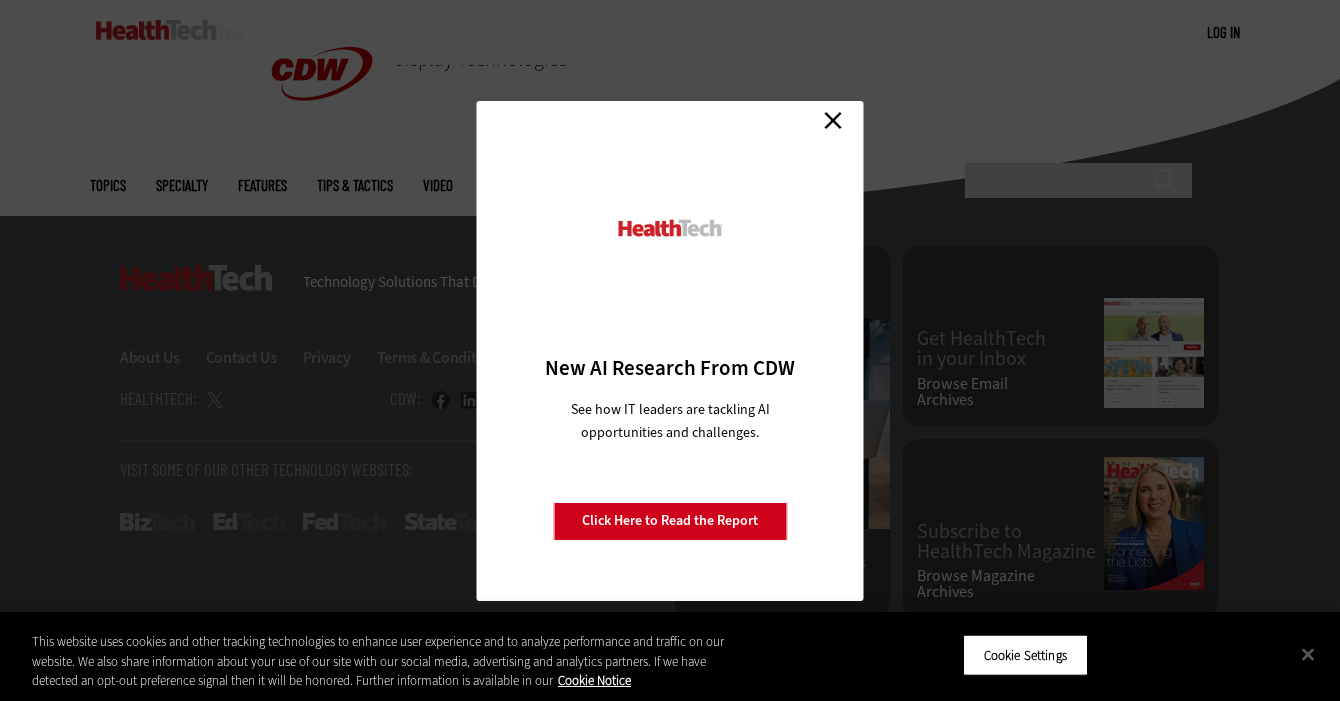 click on "Close" at bounding box center [833, 121] 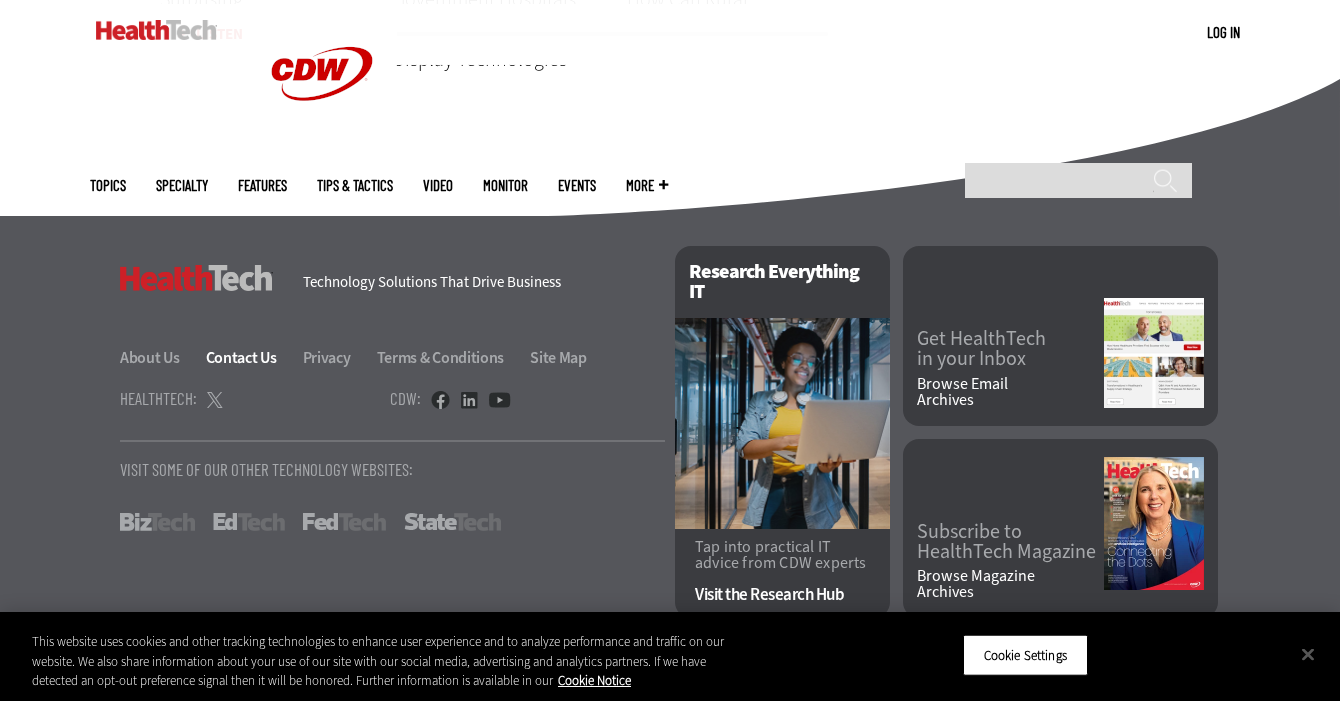 click on "Contact Us" at bounding box center [253, 357] 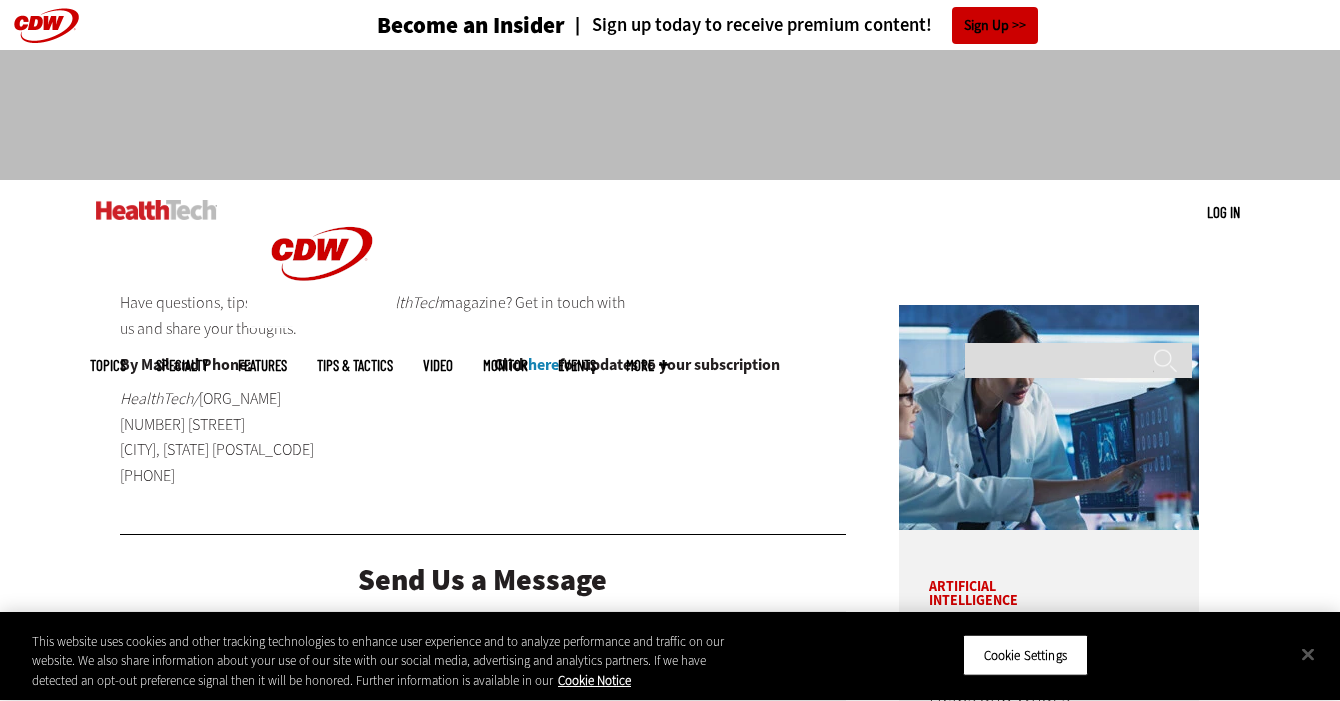 scroll, scrollTop: 0, scrollLeft: 0, axis: both 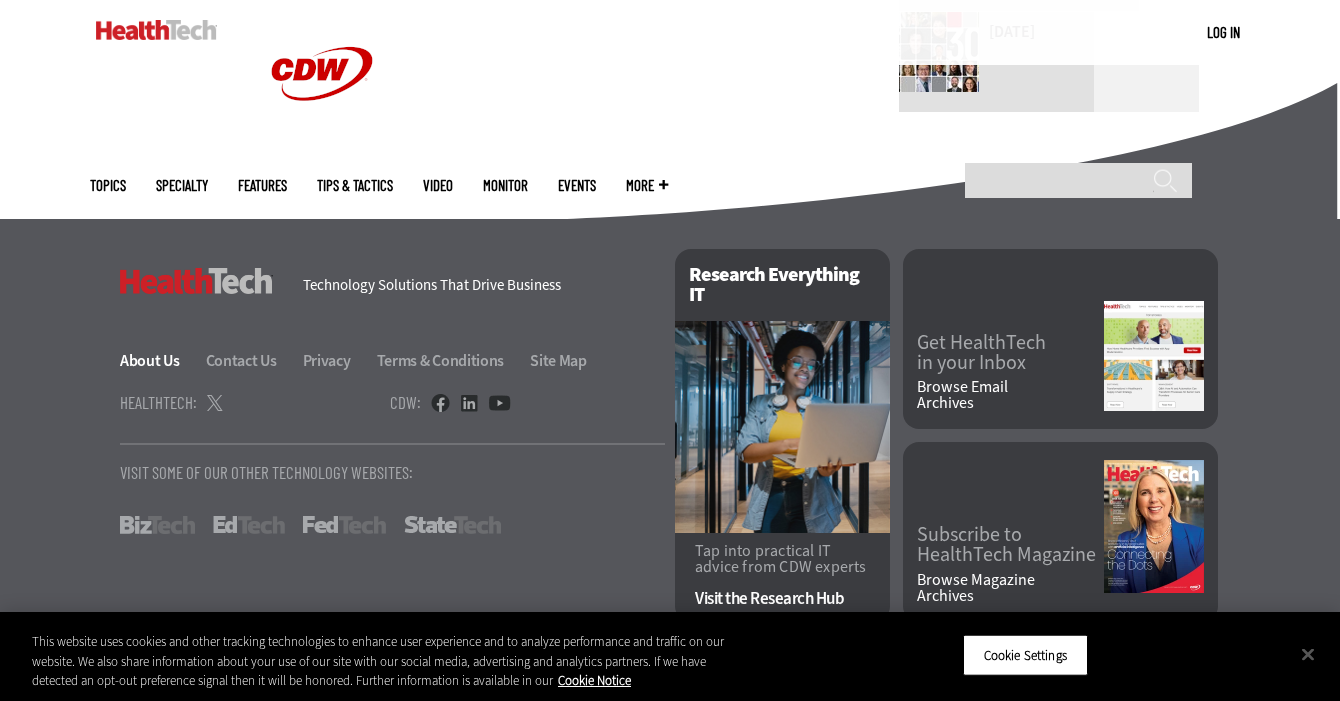 click on "About Us" at bounding box center (161, 360) 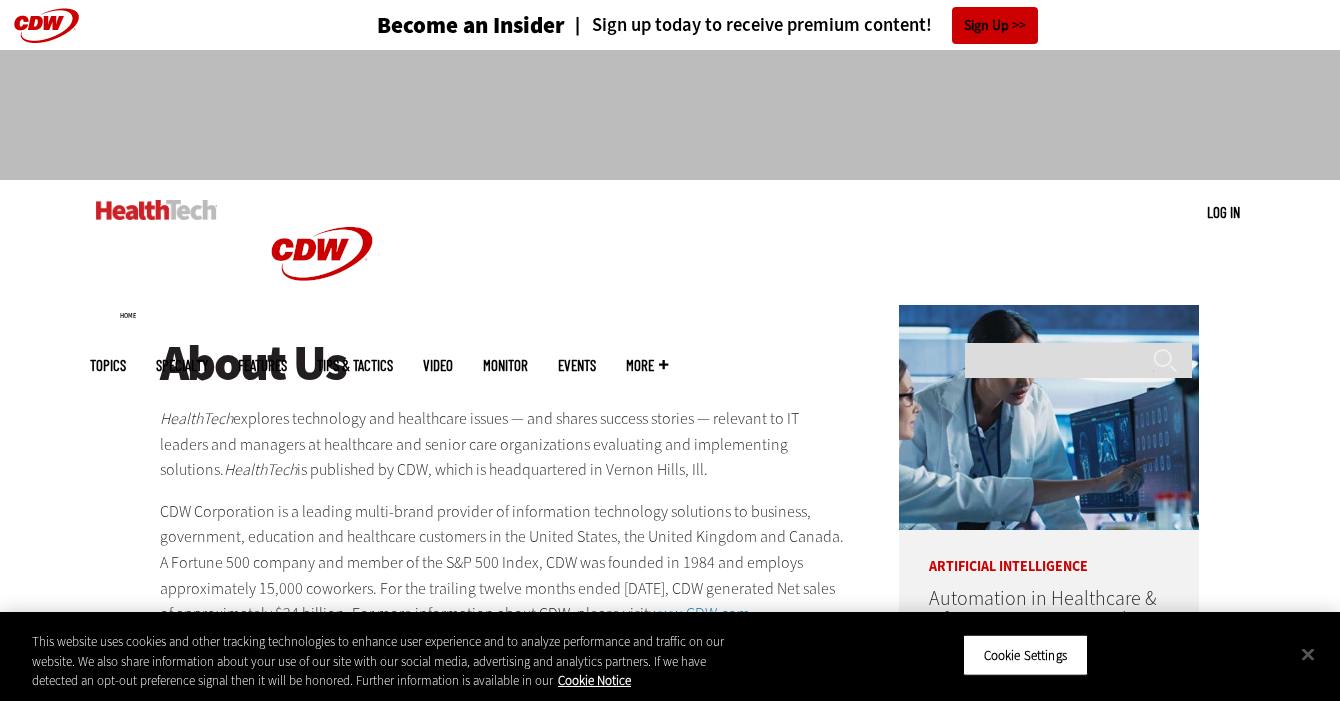 scroll, scrollTop: 0, scrollLeft: 0, axis: both 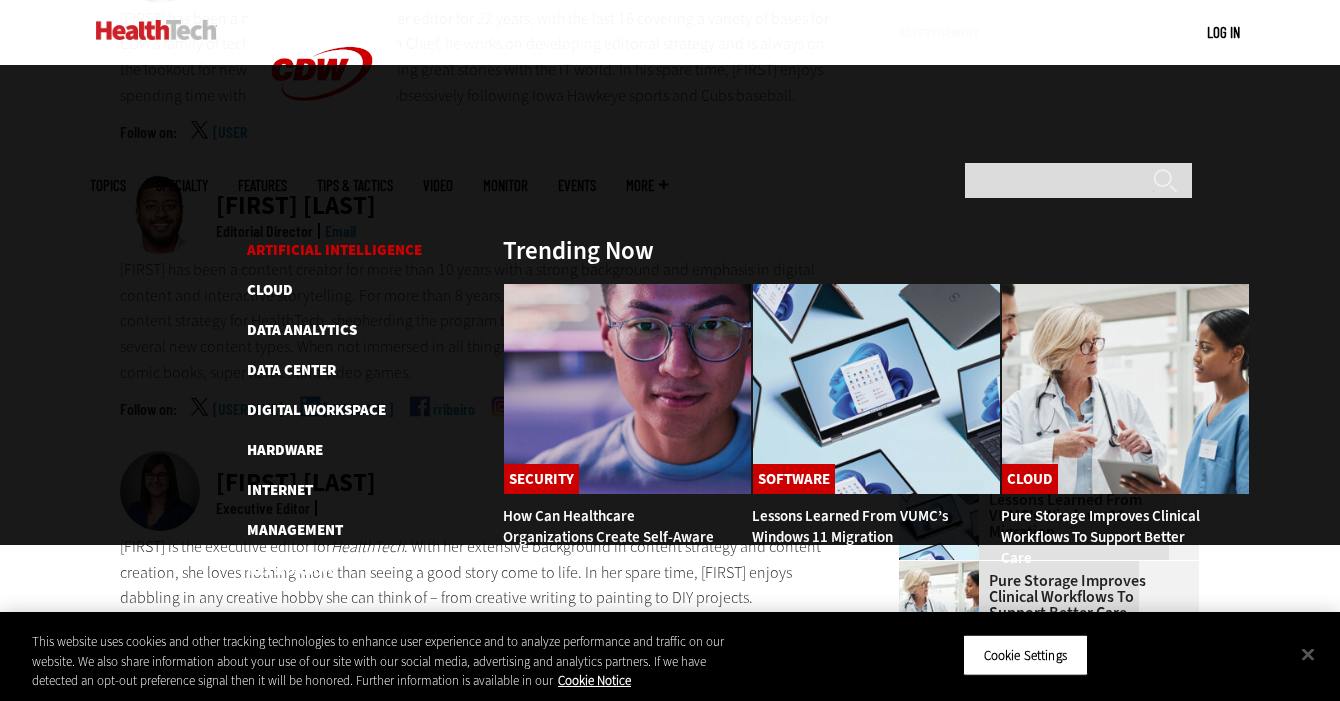 click on "Artificial Intelligence" at bounding box center (334, 250) 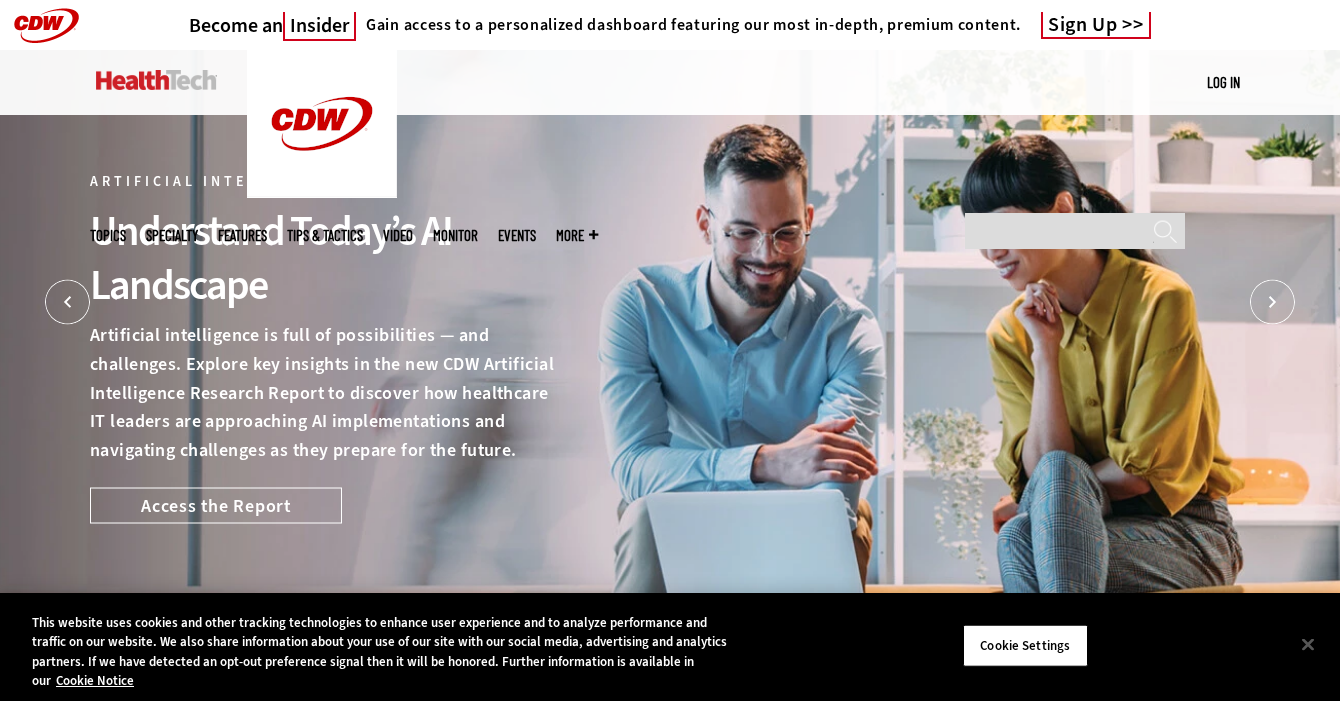 scroll, scrollTop: 0, scrollLeft: 0, axis: both 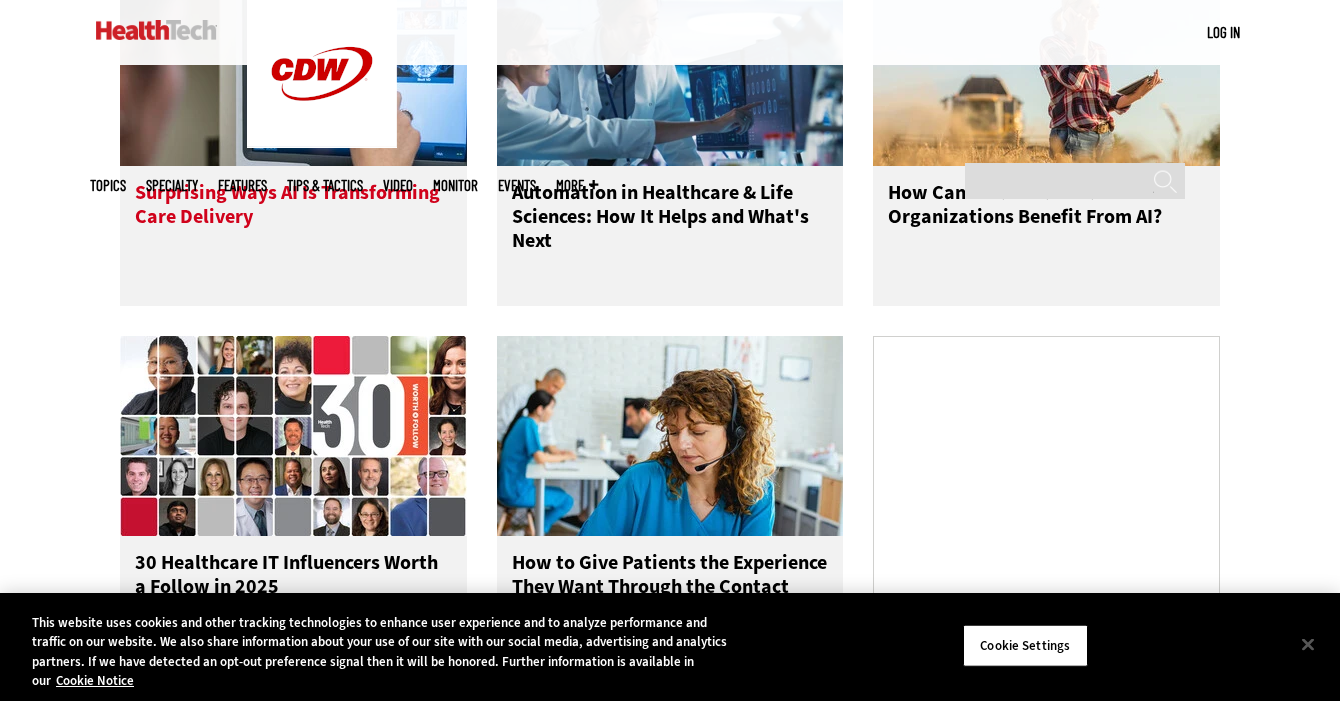 click on "Surprising Ways AI Is Transforming Care Delivery" at bounding box center (293, 221) 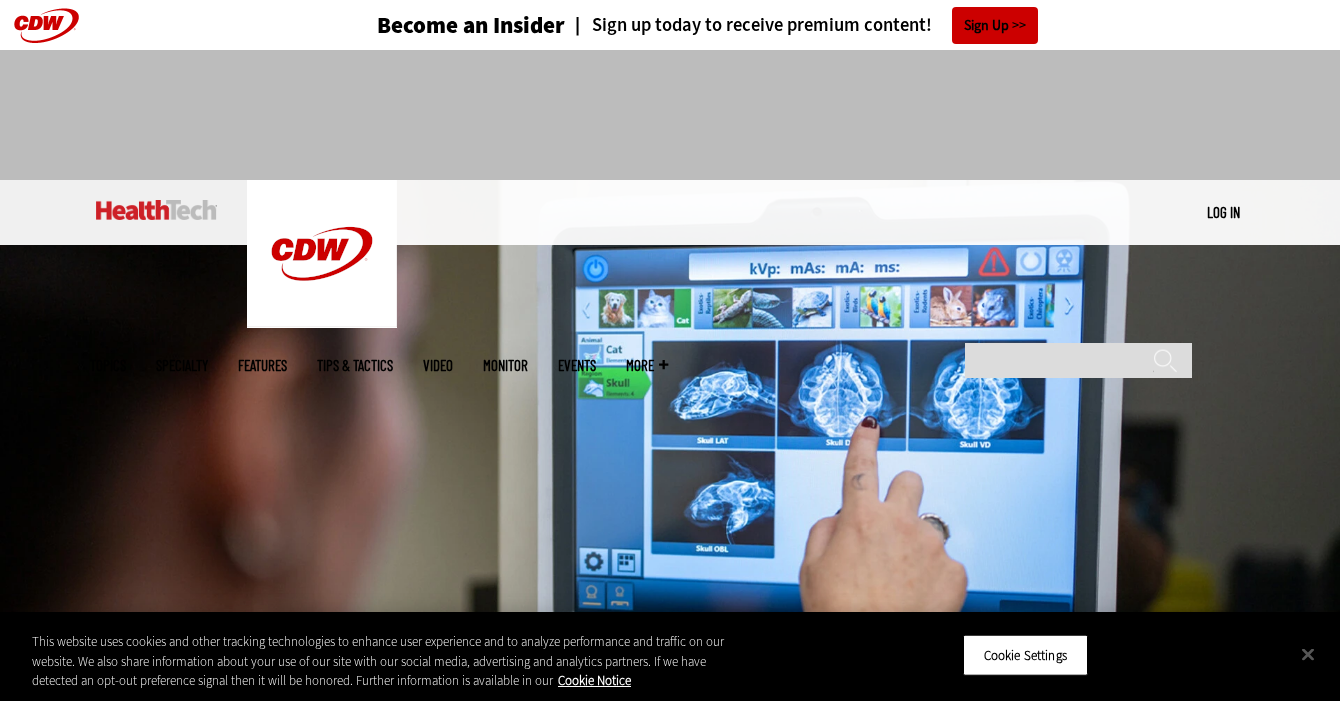 scroll, scrollTop: 0, scrollLeft: 0, axis: both 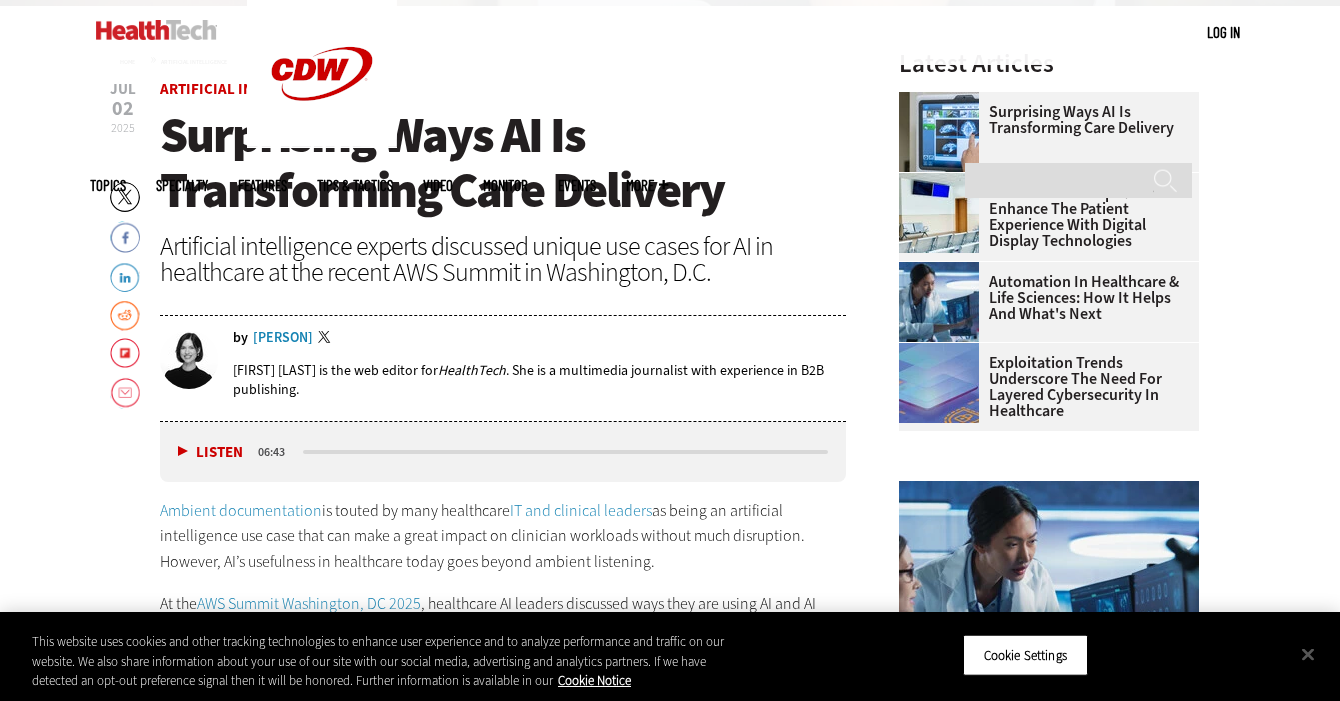click on "[FIRST] [LAST]" at bounding box center (283, 338) 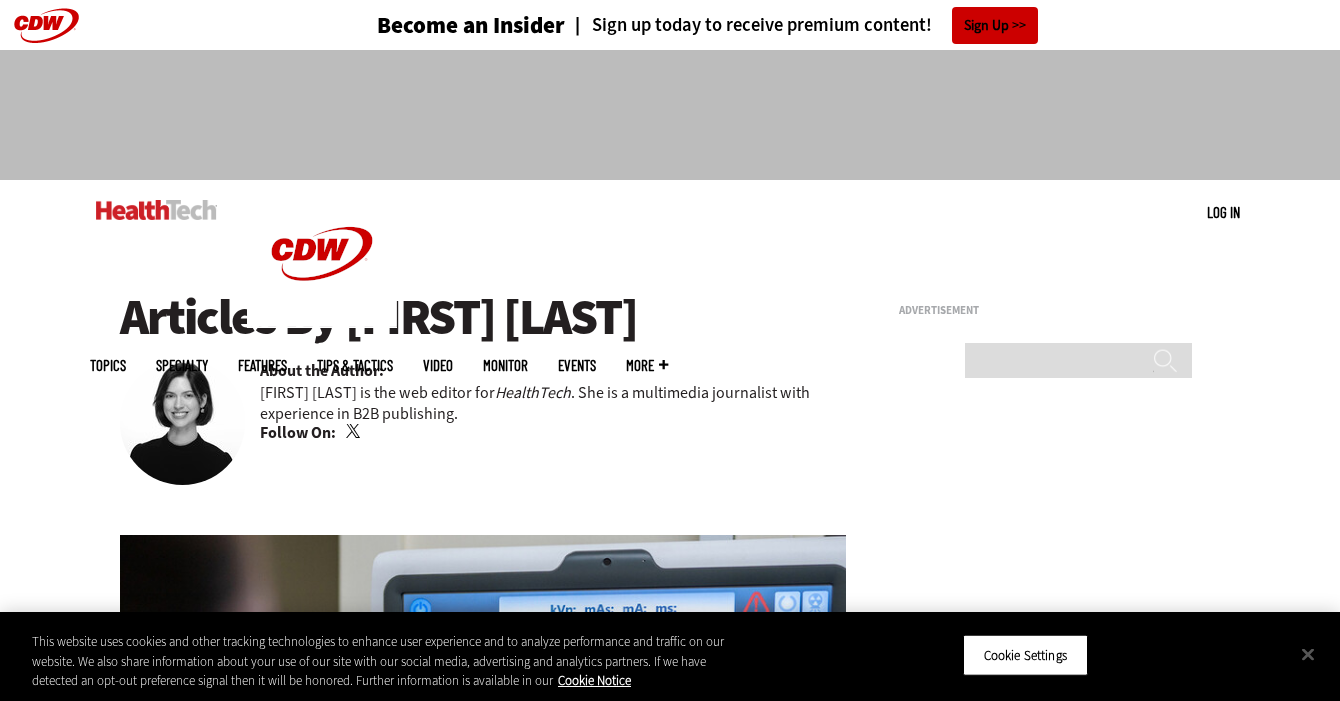 scroll, scrollTop: 0, scrollLeft: 0, axis: both 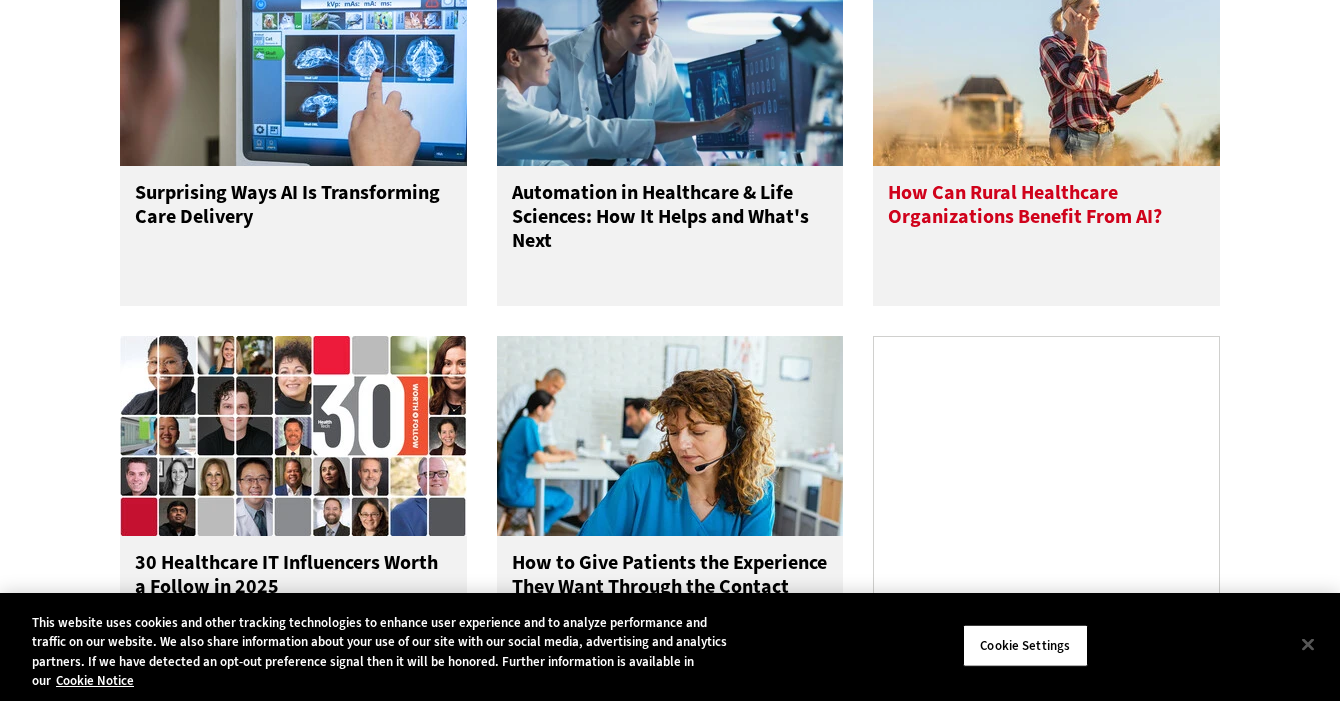click on "How Can Rural Healthcare Organizations Benefit From AI?" at bounding box center (1046, 221) 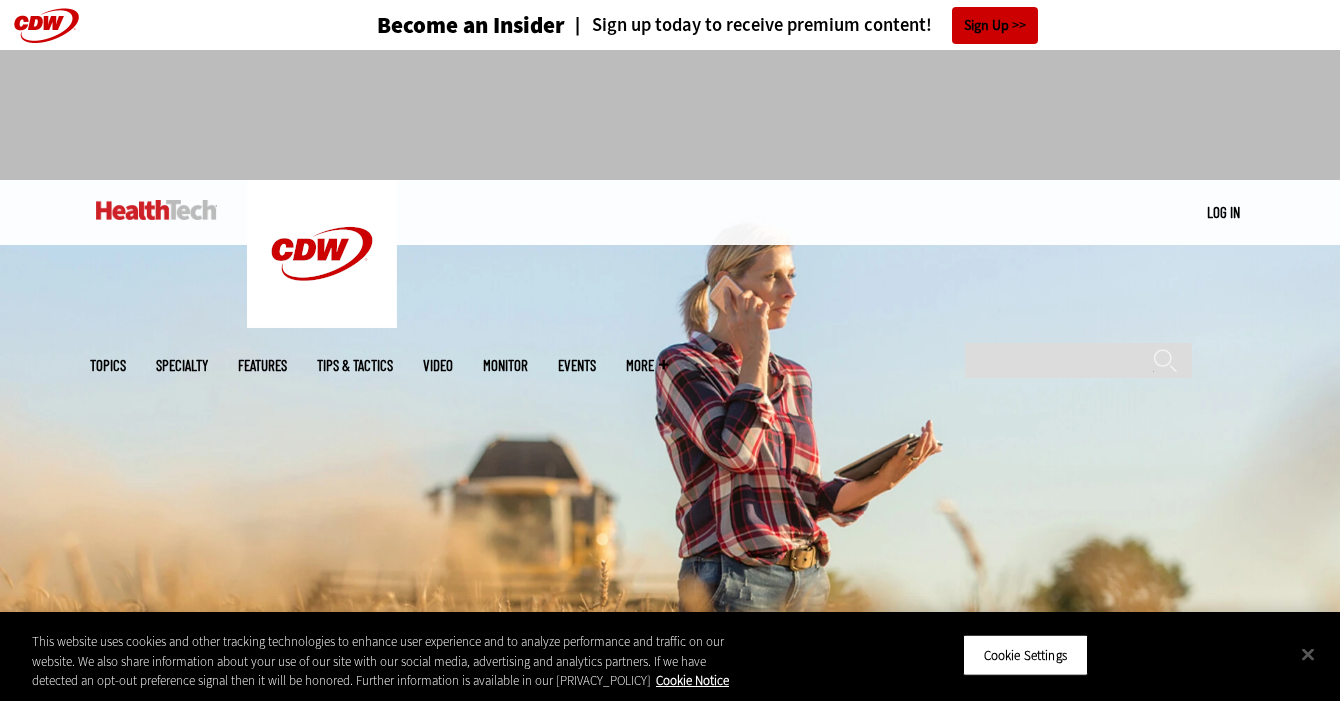 scroll, scrollTop: 0, scrollLeft: 0, axis: both 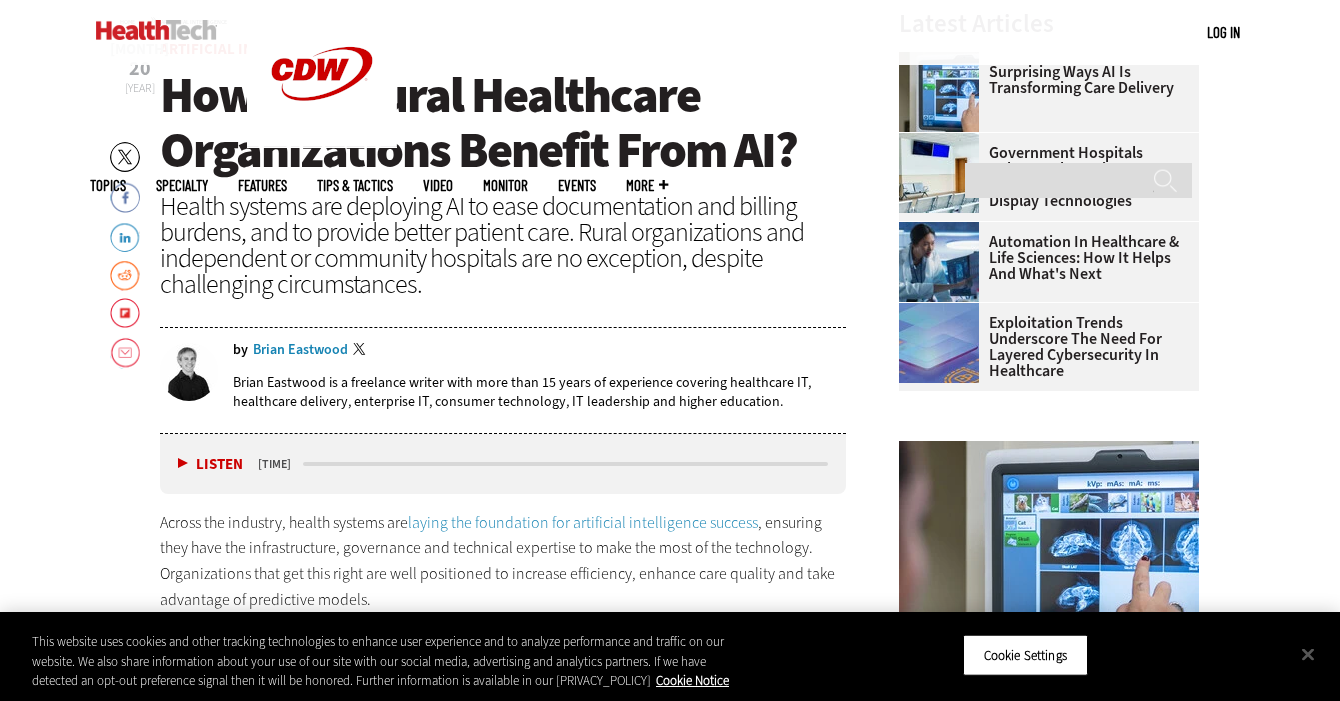 click on "Brian Eastwood" at bounding box center (300, 350) 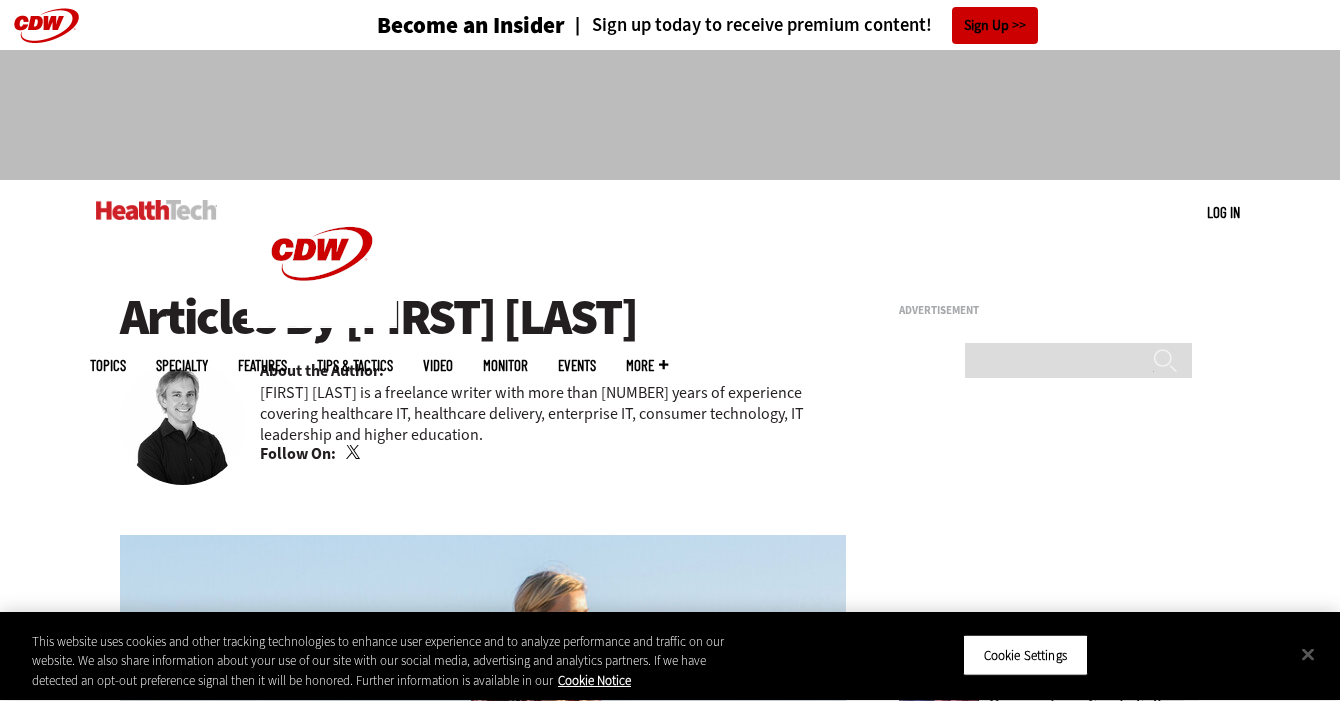 scroll, scrollTop: 0, scrollLeft: 0, axis: both 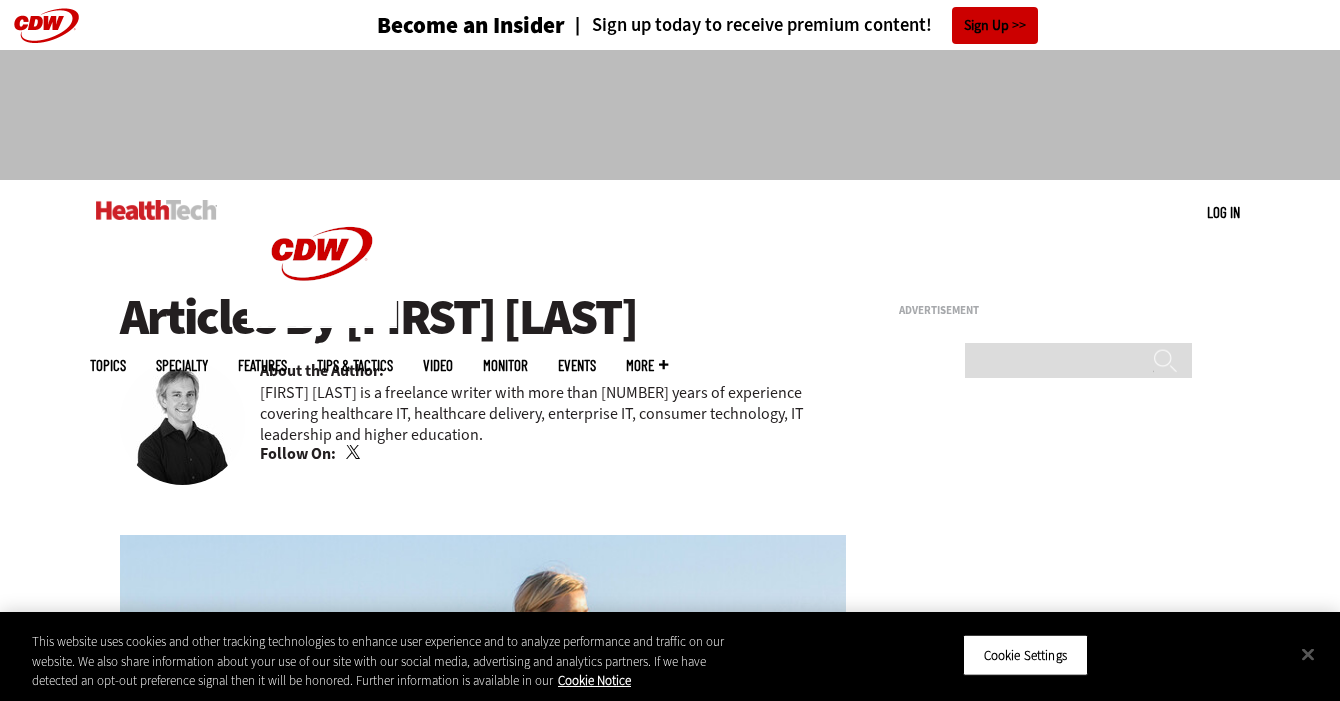 click on "Topics
Specialty
Features
Tips & Tactics
Video
MonITor
Events
More
Search" at bounding box center [394, 365] 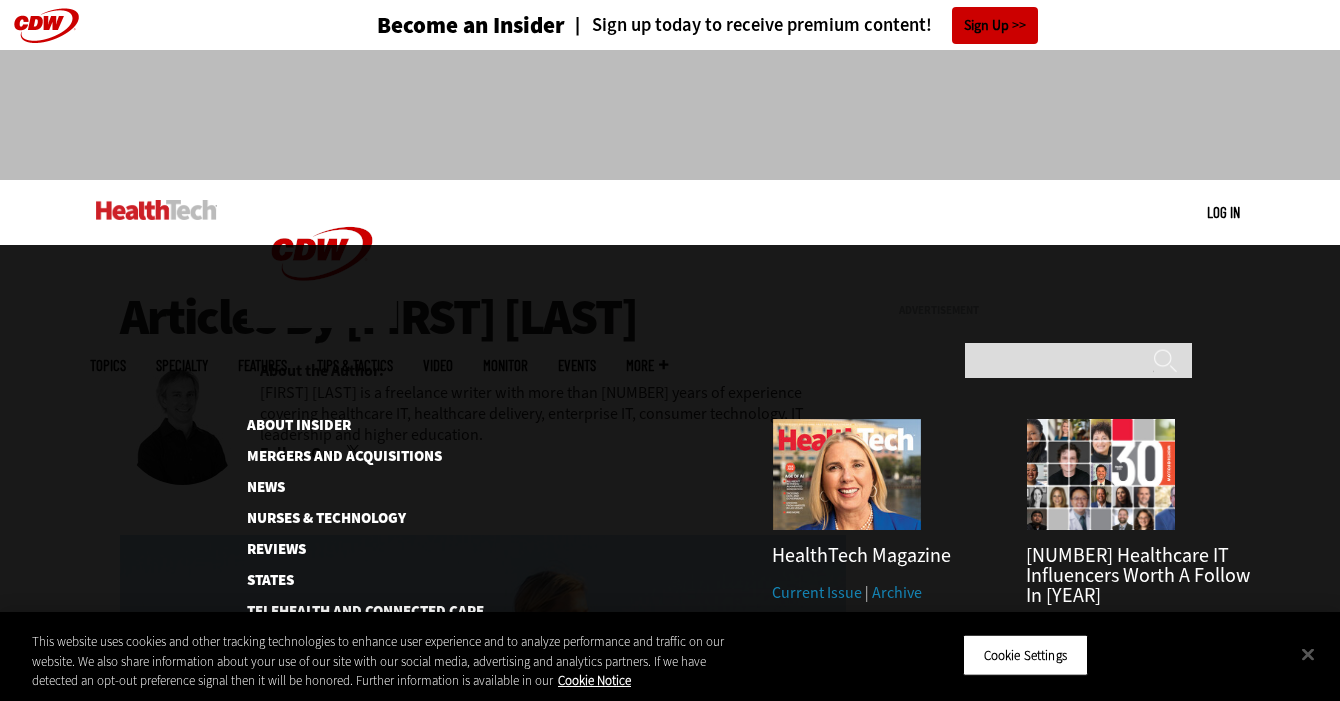 click on "More" at bounding box center [647, 365] 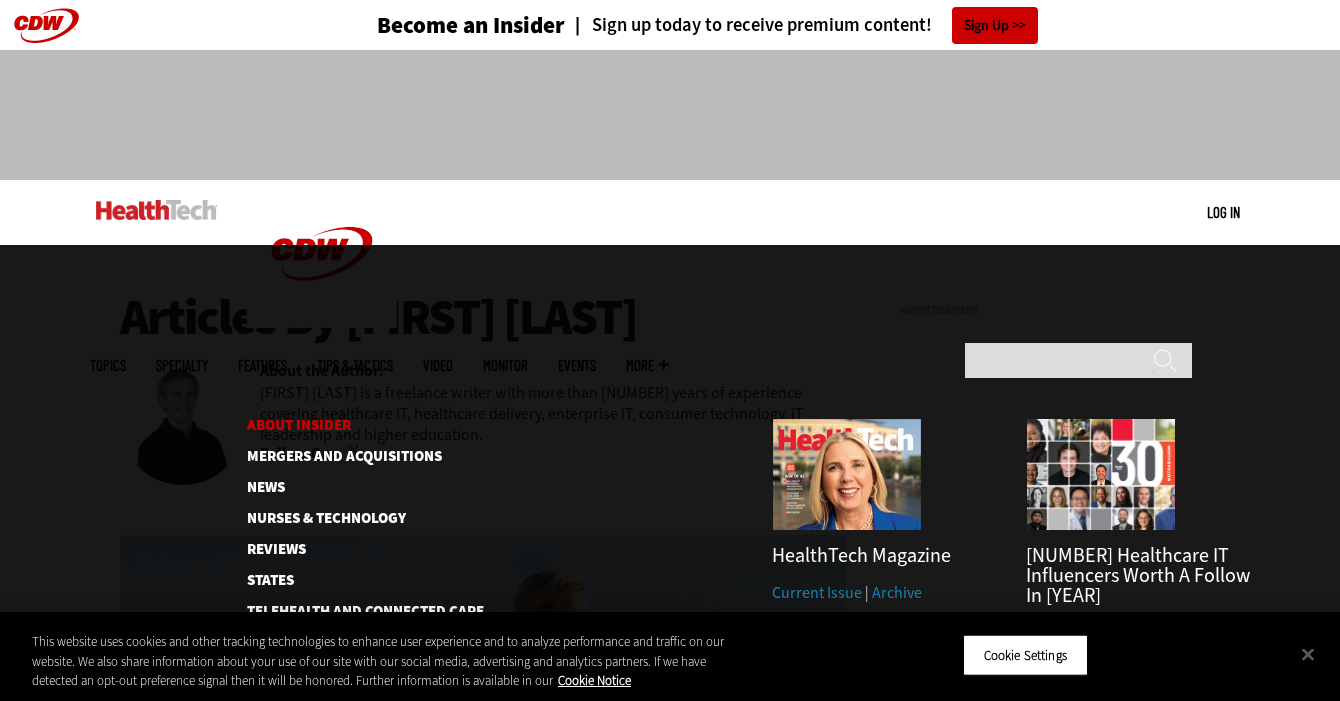 click on "About Insider" at bounding box center (349, 425) 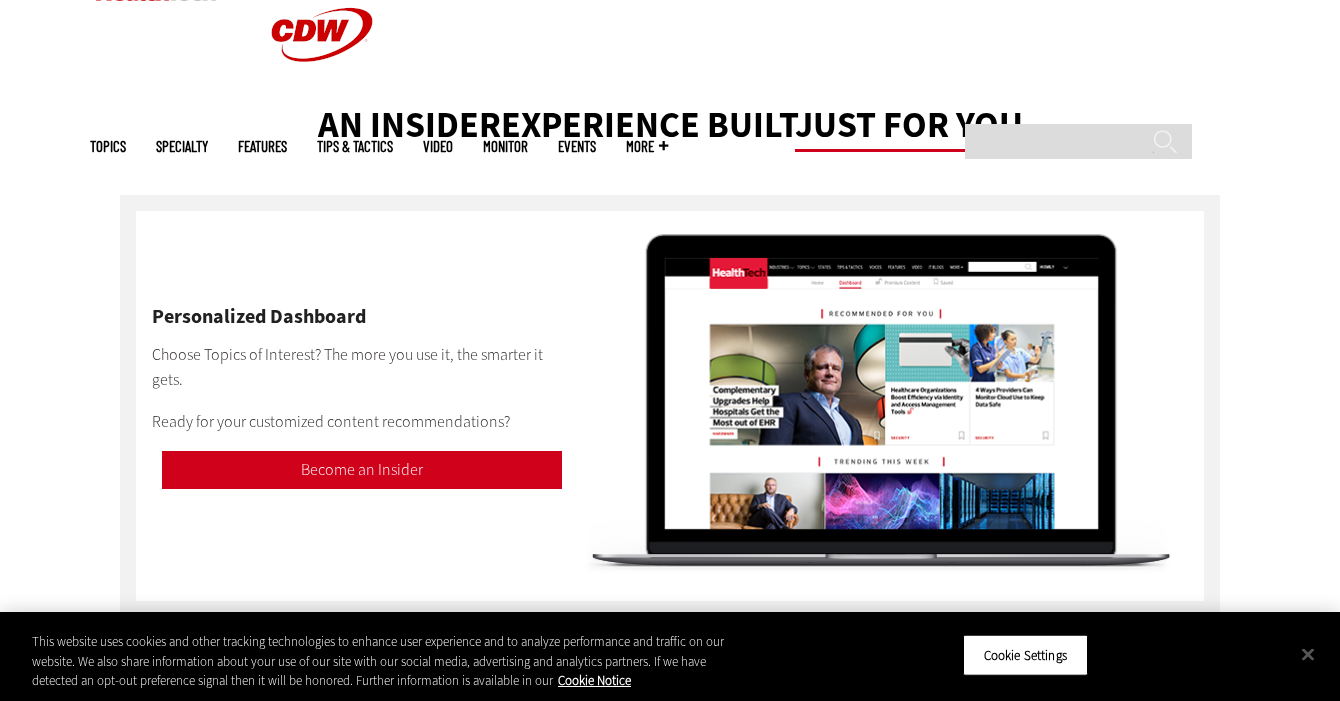 scroll, scrollTop: 0, scrollLeft: 0, axis: both 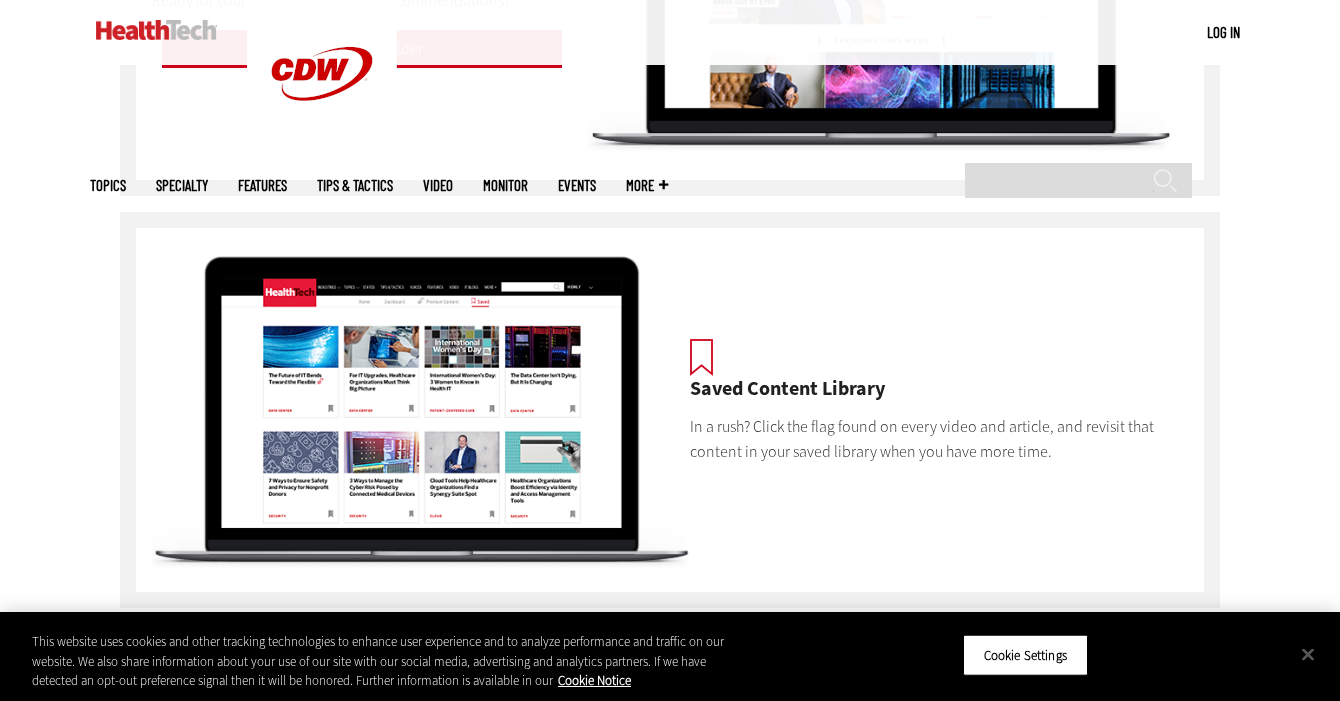 click on "Here's a sneak peek of our  Premium Content , available exclusively to Insiders
Here's a sneak peek of our  Premium Content , available exclusively to Insiders
Searchable by keyword or category, our ever-growing library of white papers
lets you take a deep dive into evolving technologies.
Unlock premium content and more
Join the Insider Community" at bounding box center [670, 828] 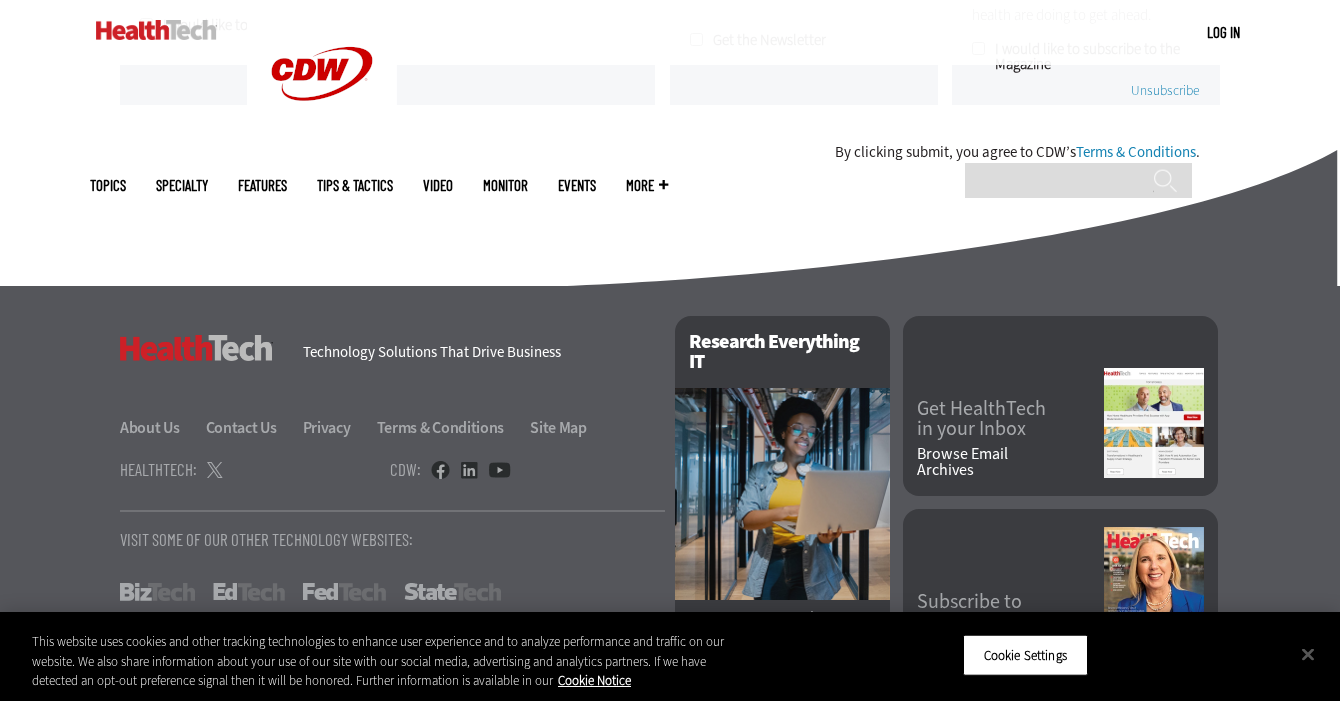 scroll, scrollTop: 1938, scrollLeft: 0, axis: vertical 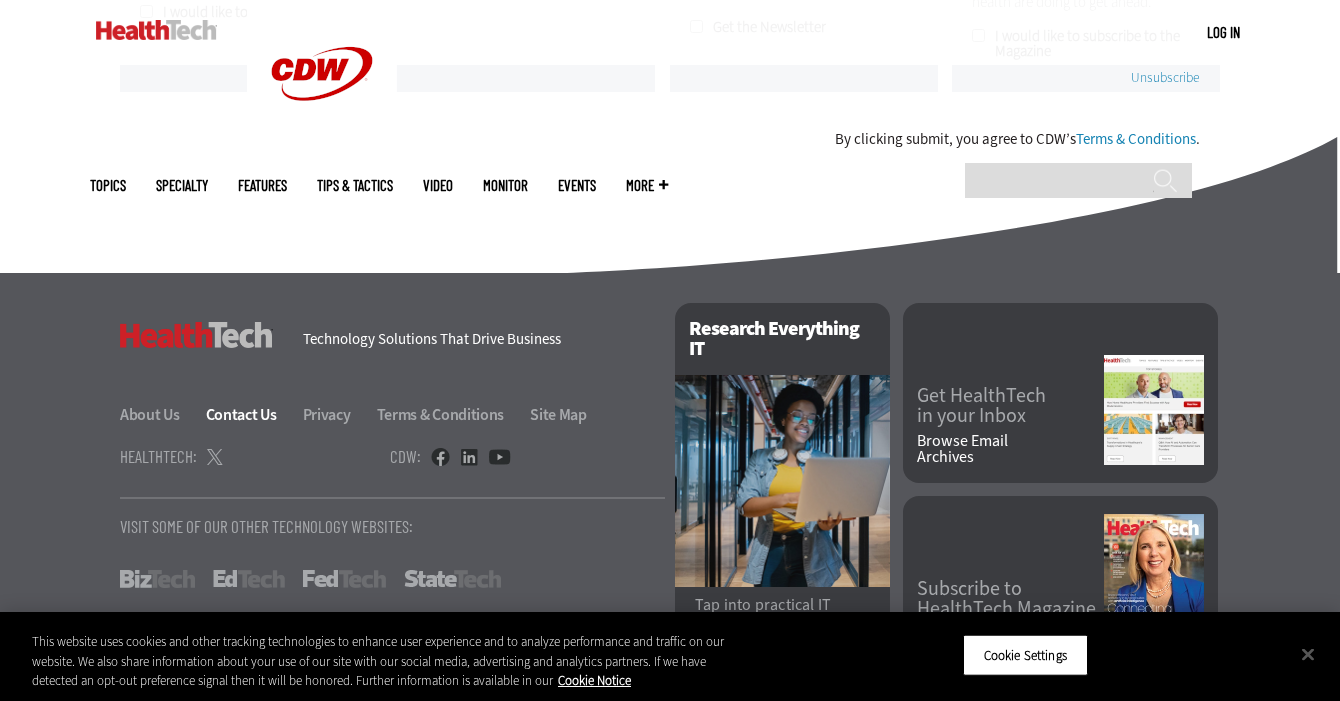 click on "Contact Us" at bounding box center [253, 414] 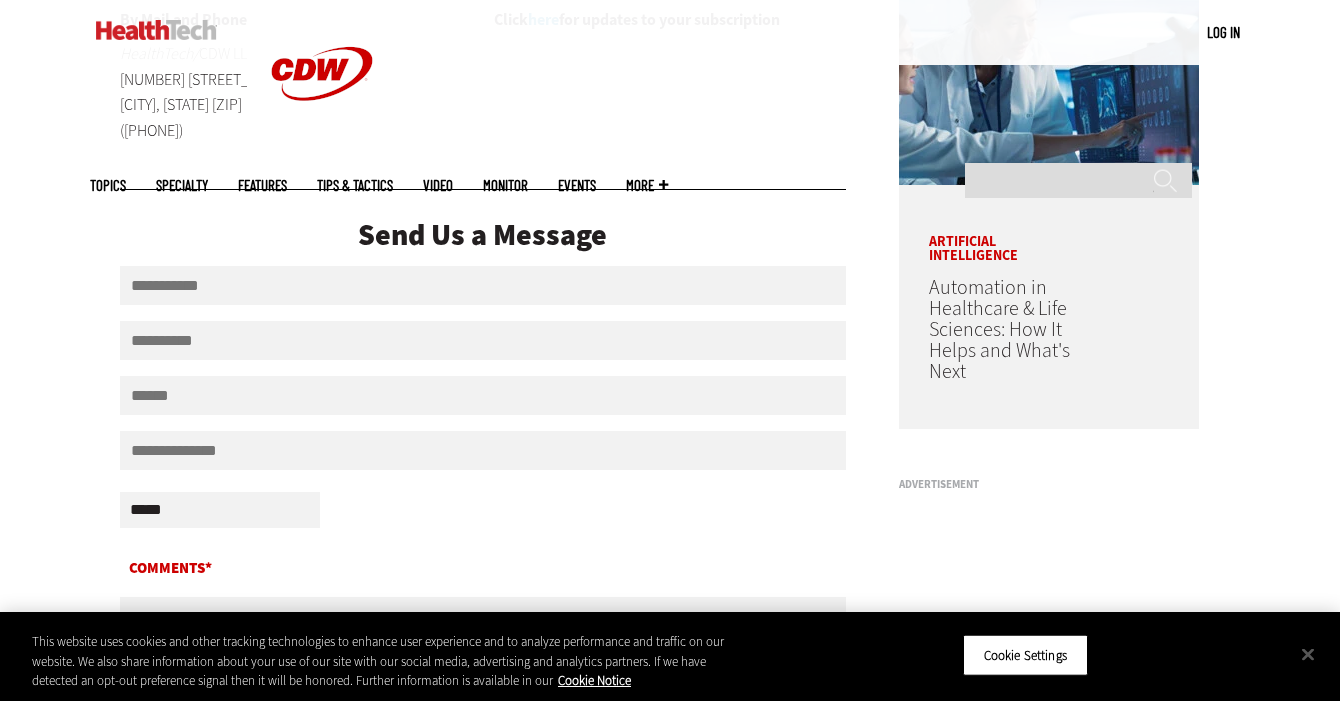 scroll, scrollTop: 0, scrollLeft: 0, axis: both 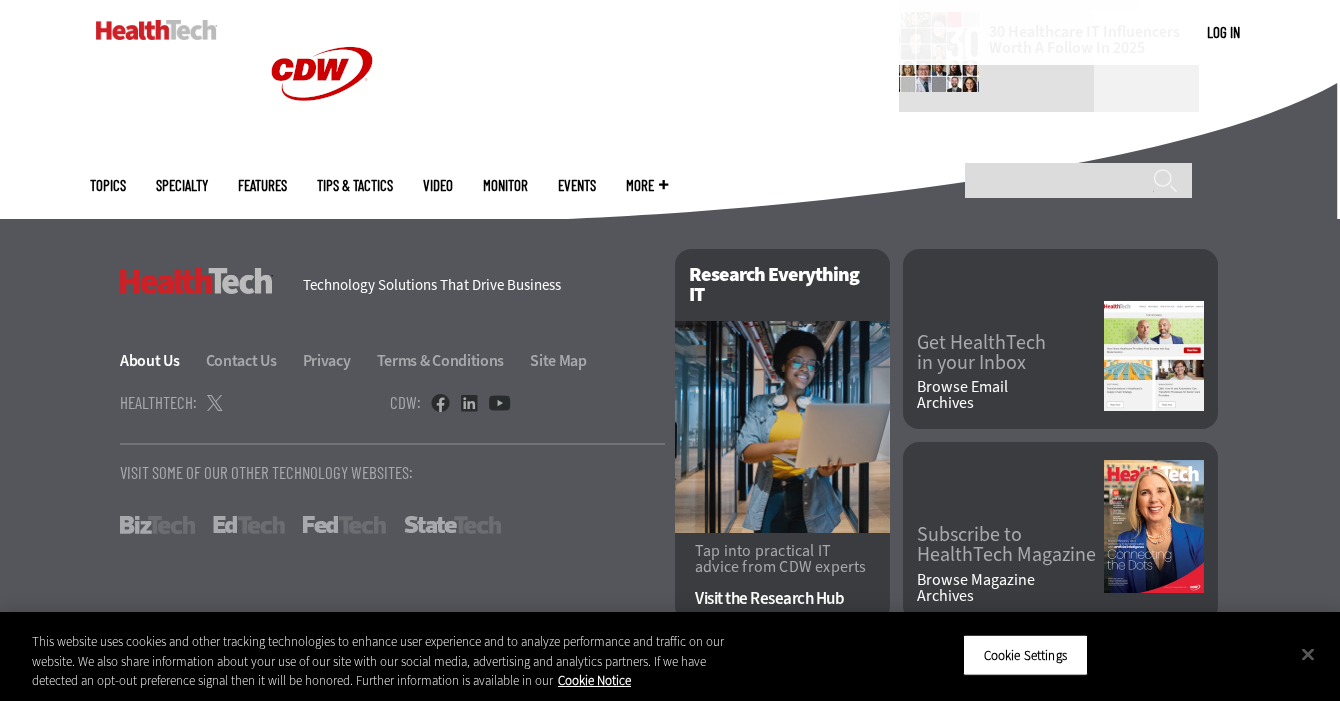 click on "About Us" at bounding box center (161, 360) 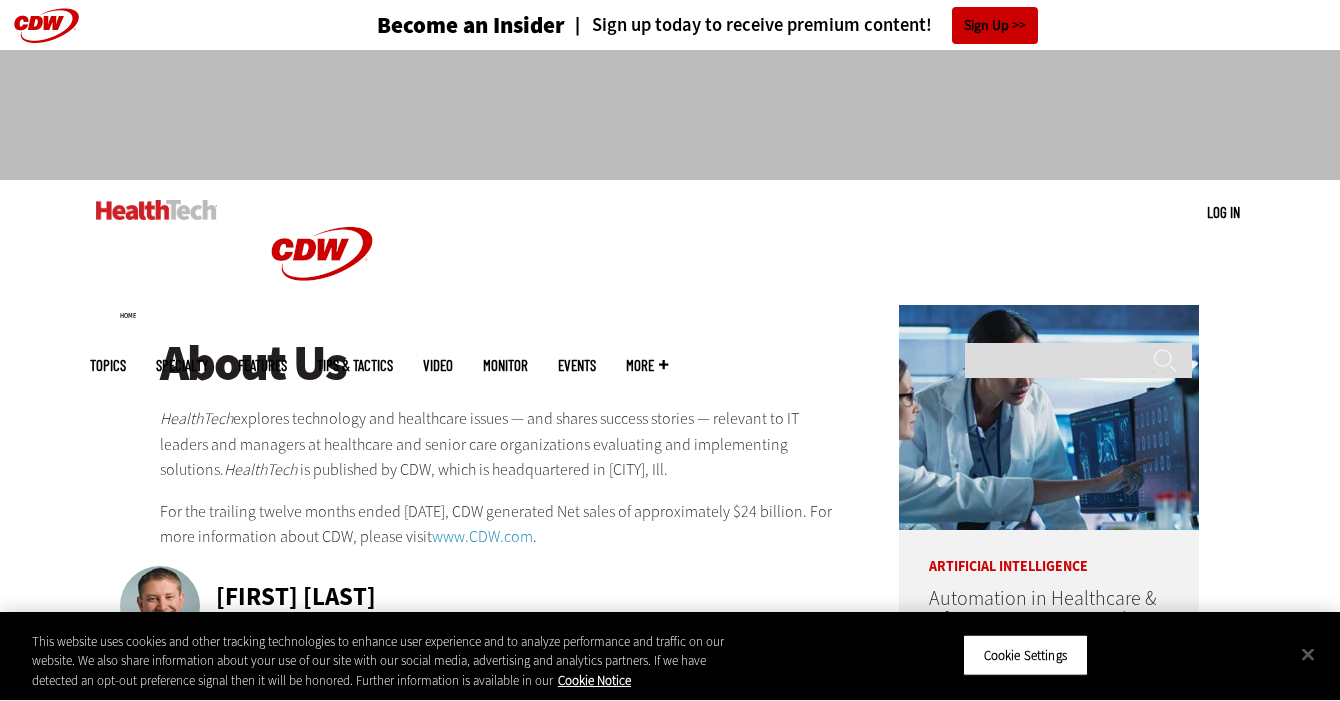 scroll, scrollTop: 0, scrollLeft: 0, axis: both 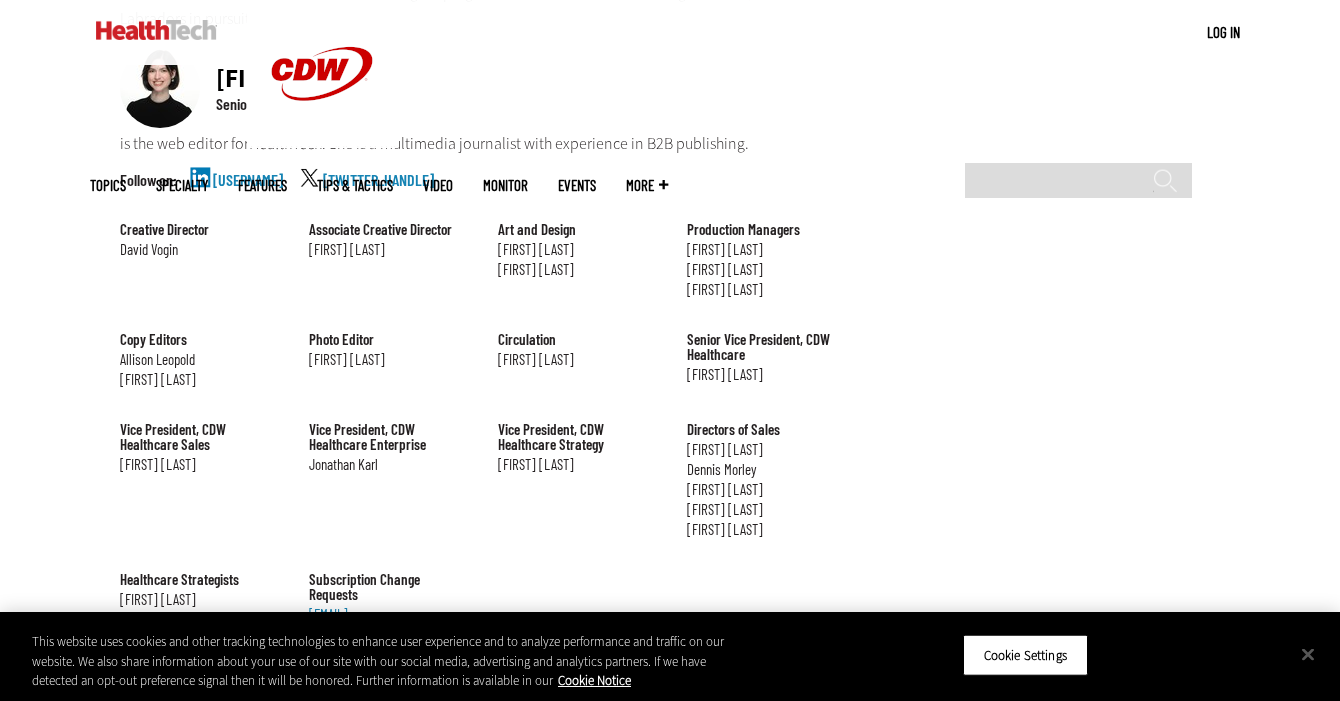 click on "Email" at bounding box center (316, 103) 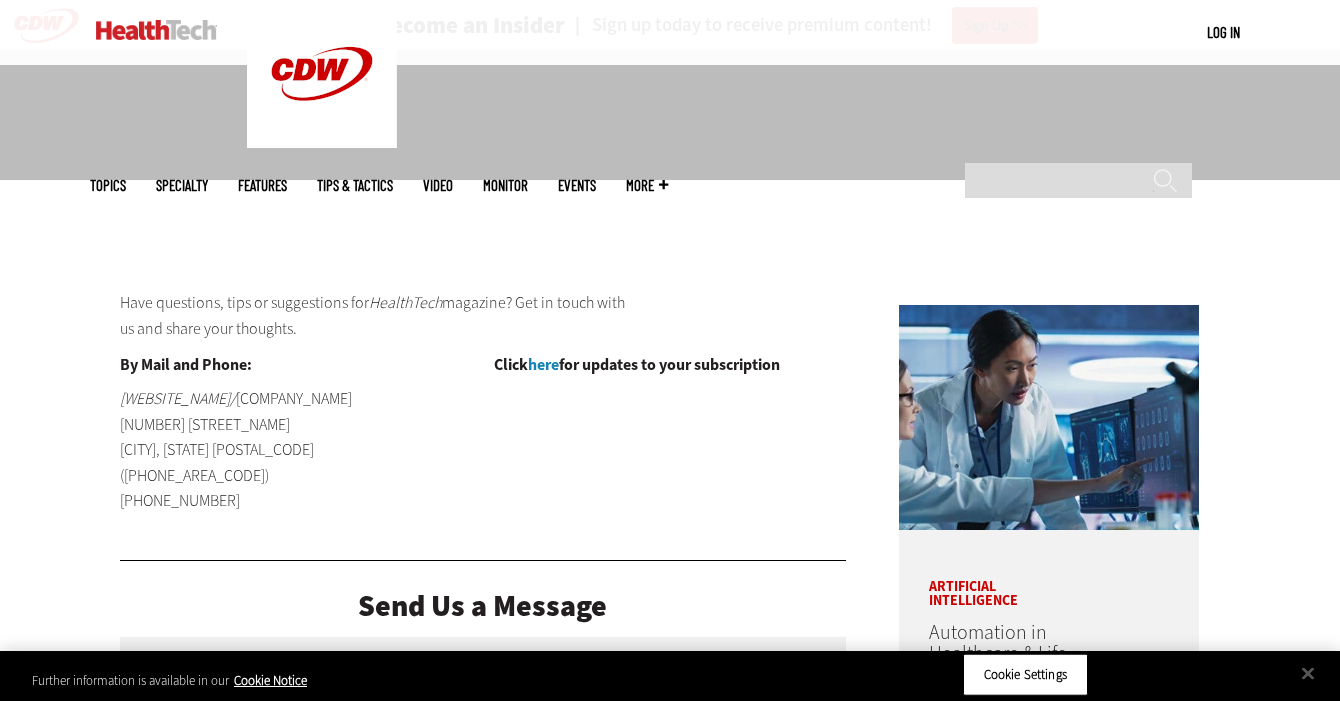 scroll, scrollTop: 1478, scrollLeft: 0, axis: vertical 